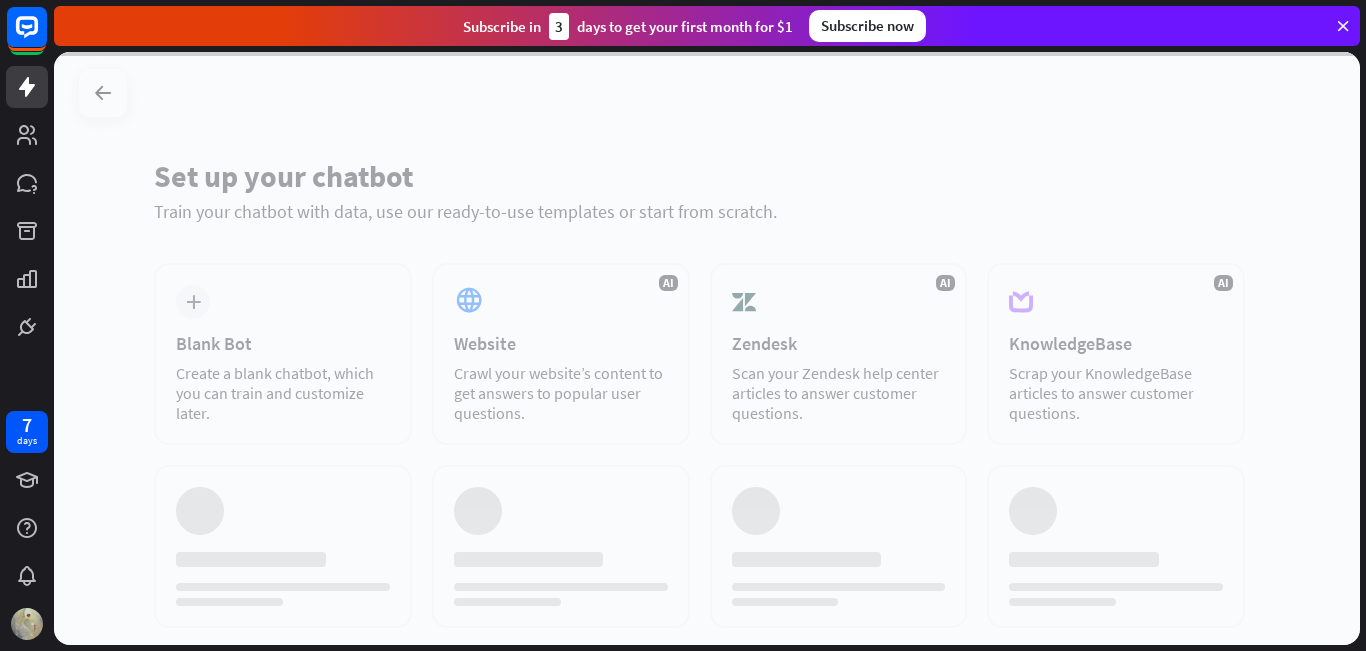 scroll, scrollTop: 0, scrollLeft: 0, axis: both 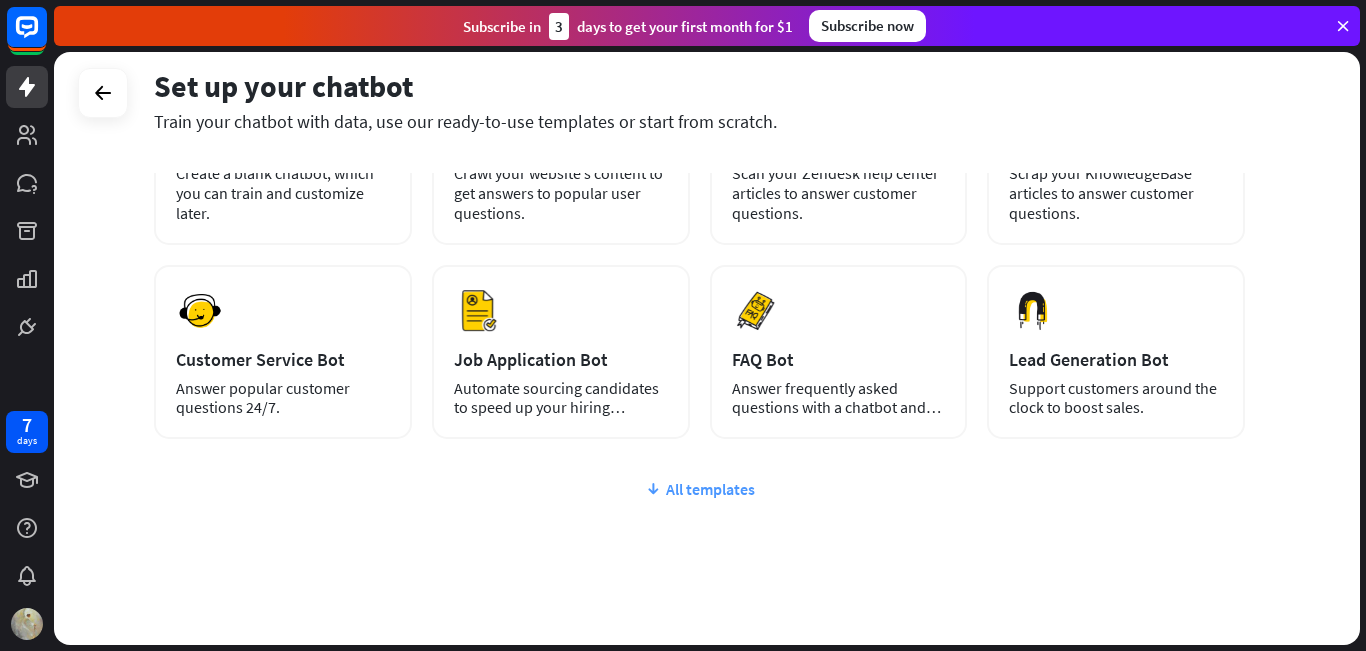 click on "All templates" at bounding box center [699, 489] 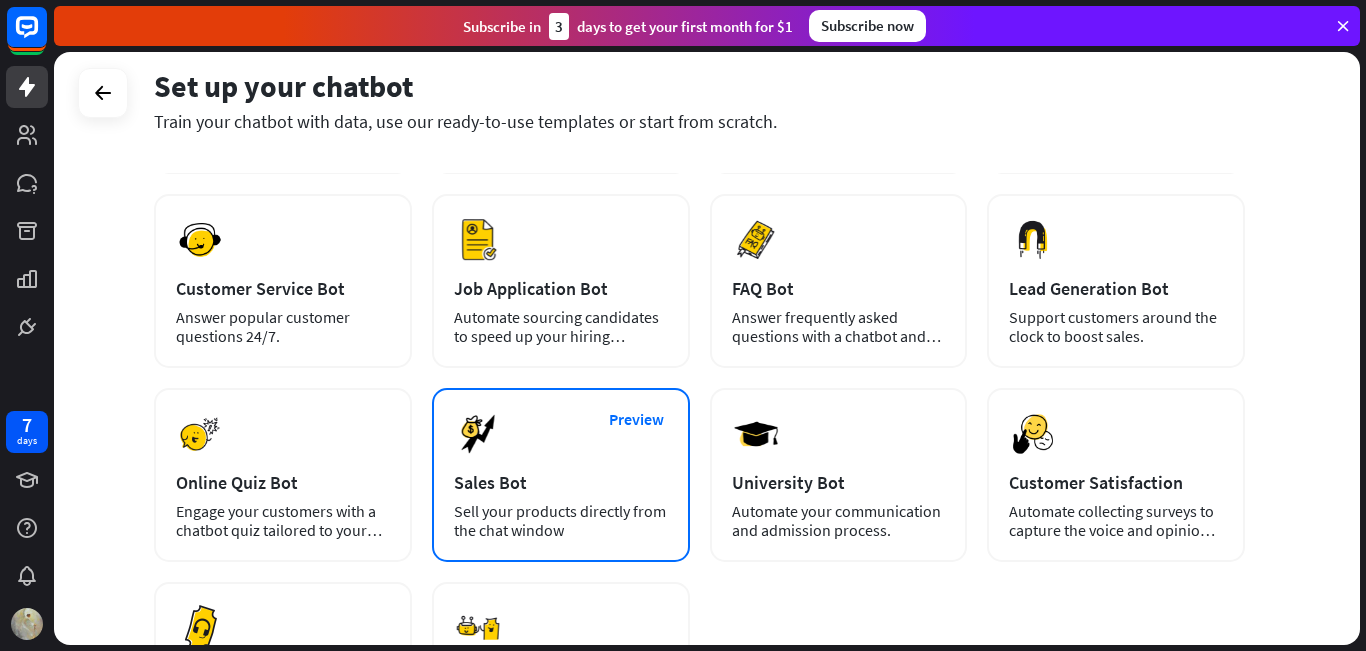 scroll, scrollTop: 400, scrollLeft: 0, axis: vertical 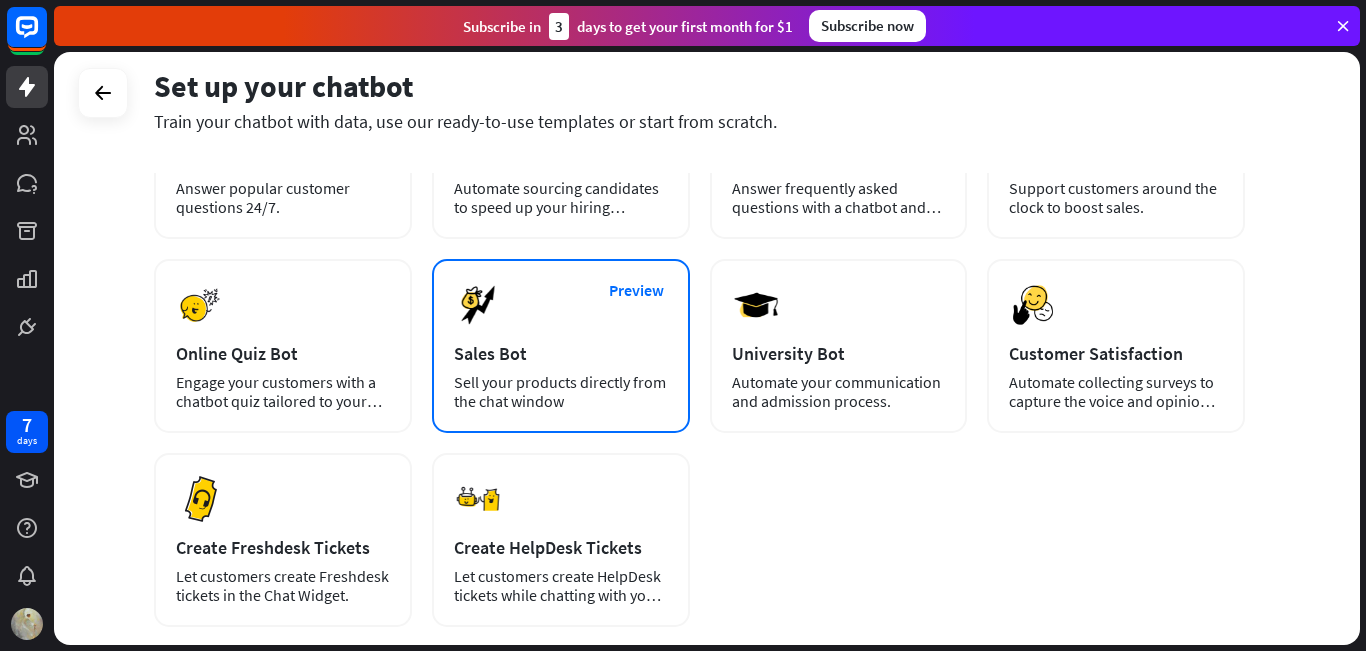 click on "Sell your products directly from the chat window" at bounding box center [561, 392] 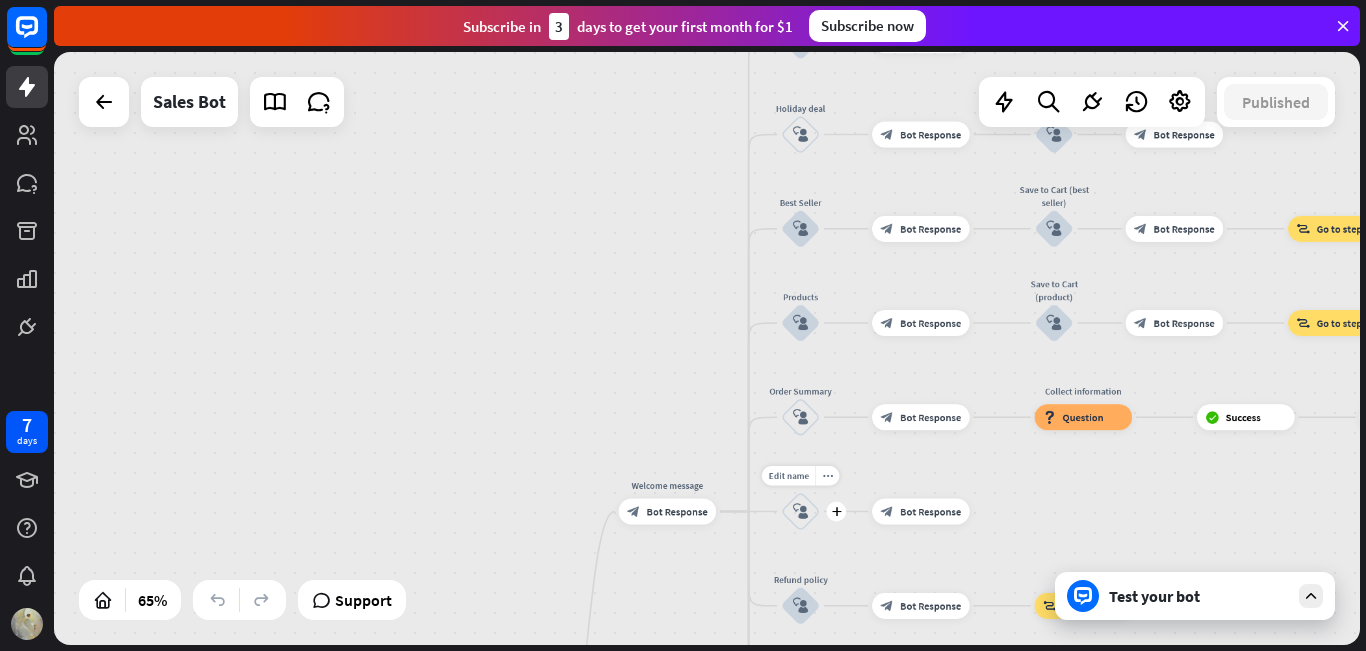 drag, startPoint x: 889, startPoint y: 81, endPoint x: 832, endPoint y: 539, distance: 461.53333 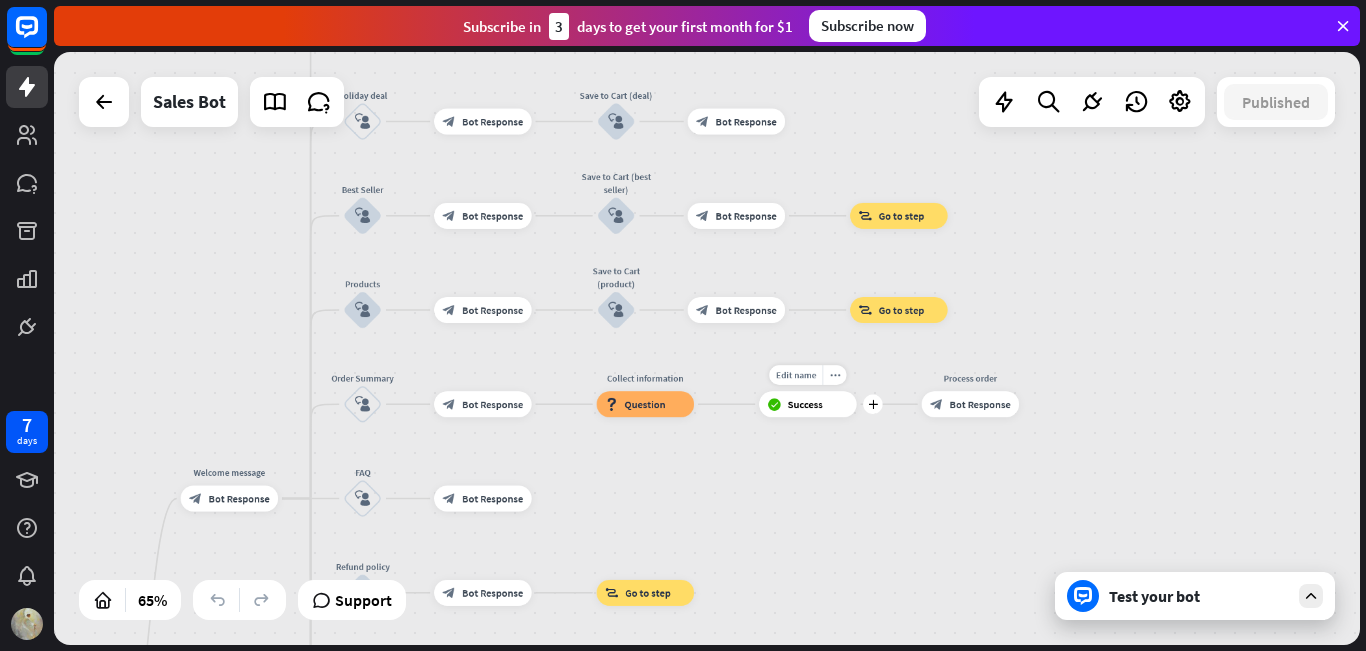 drag, startPoint x: 1298, startPoint y: 421, endPoint x: 858, endPoint y: 395, distance: 440.76752 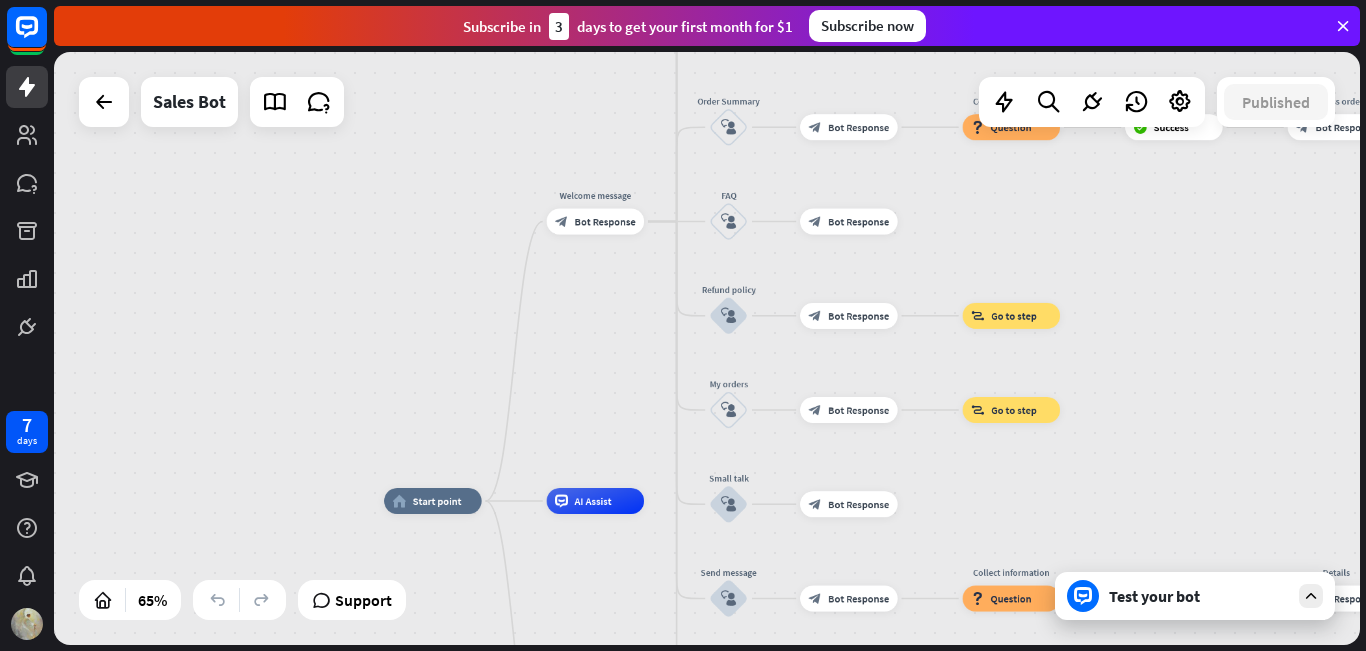 drag, startPoint x: 832, startPoint y: 499, endPoint x: 1200, endPoint y: 230, distance: 455.8344 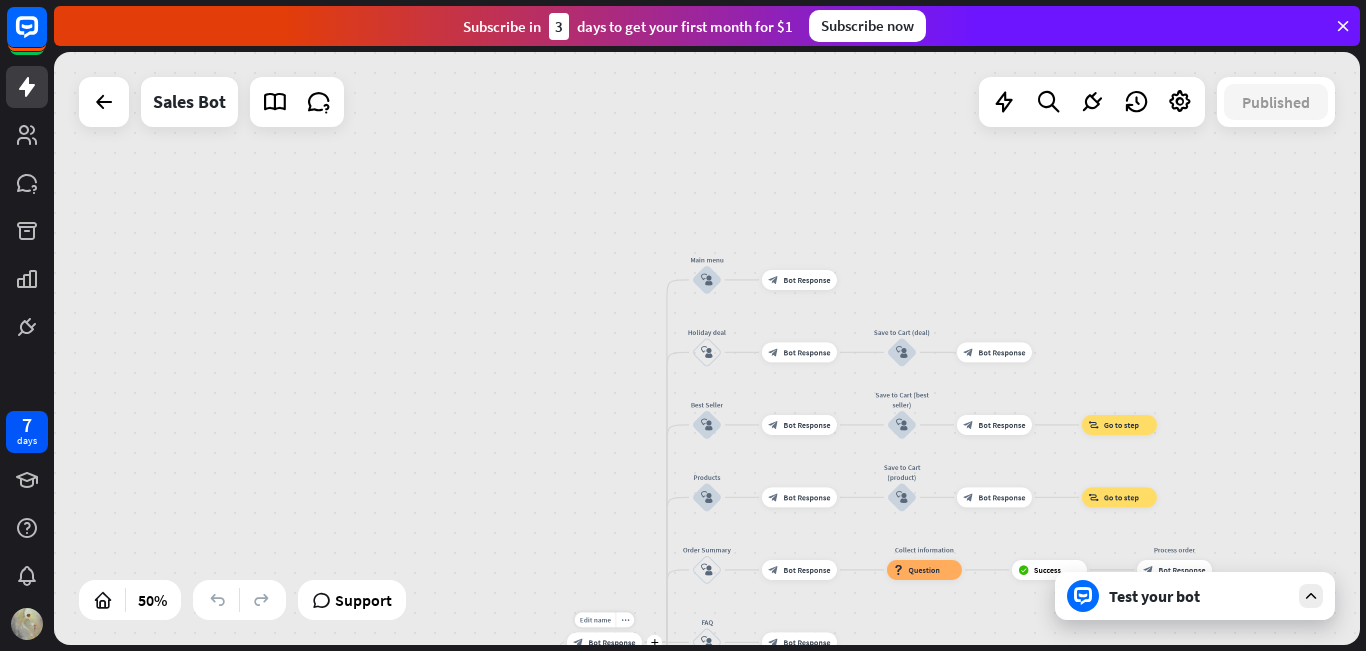 drag, startPoint x: 615, startPoint y: 202, endPoint x: 589, endPoint y: 606, distance: 404.83575 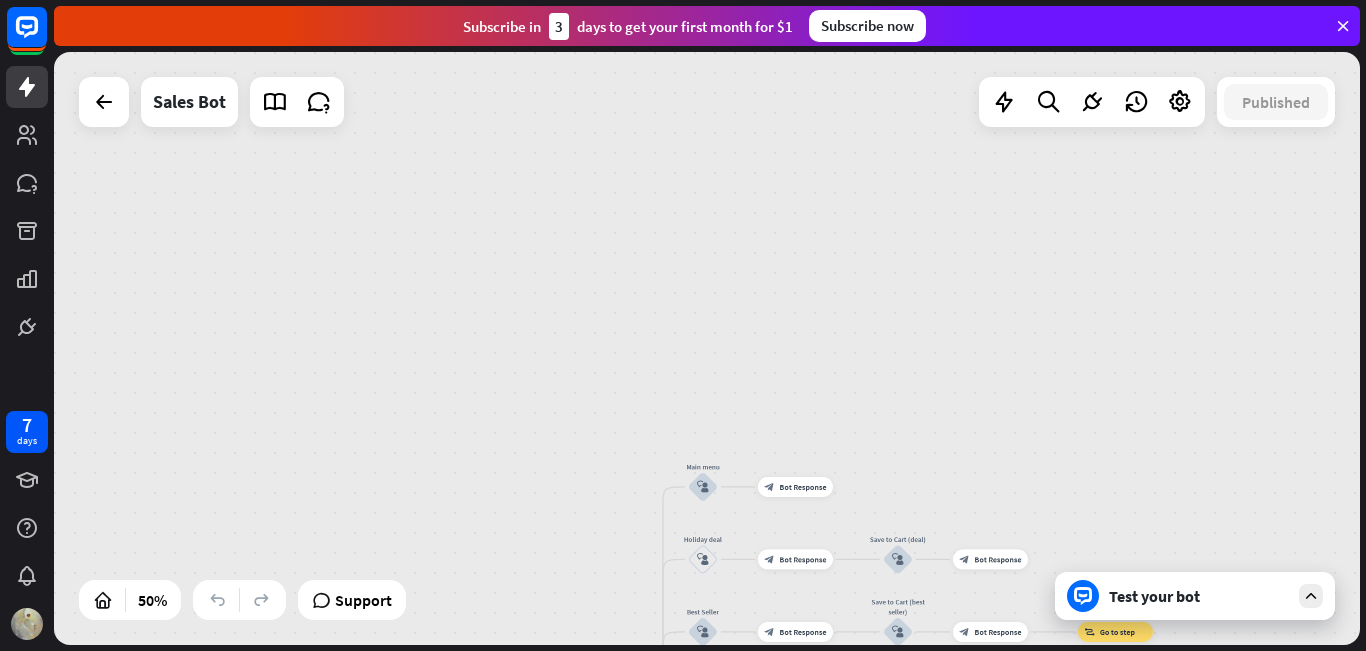 drag, startPoint x: 578, startPoint y: 337, endPoint x: 557, endPoint y: 476, distance: 140.57738 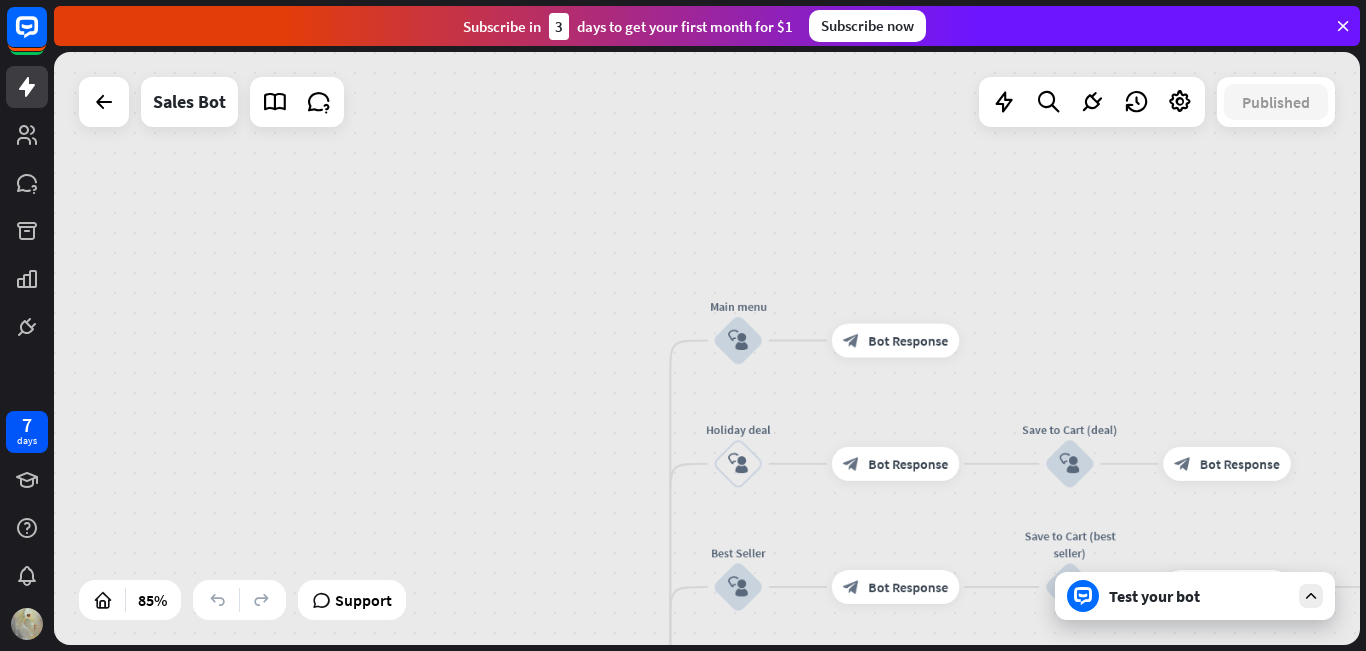 drag, startPoint x: 628, startPoint y: 507, endPoint x: 601, endPoint y: 366, distance: 143.56183 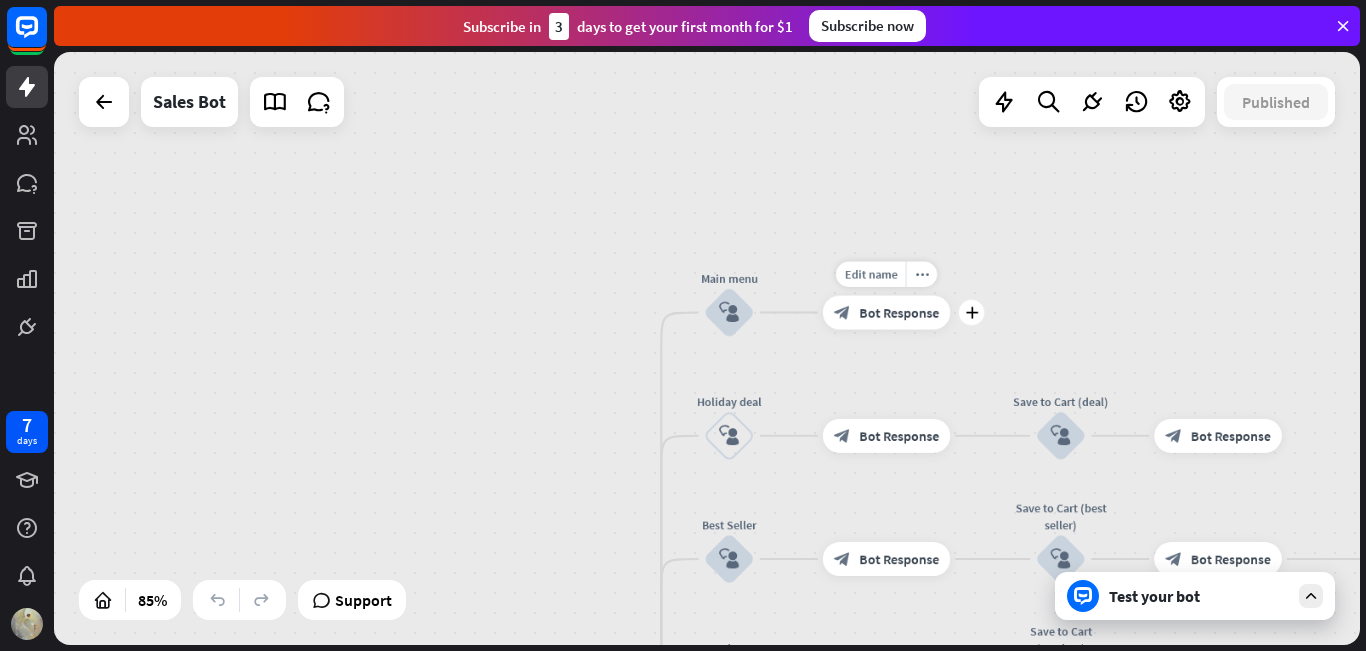 click on "block_bot_response   Bot Response" at bounding box center (887, 313) 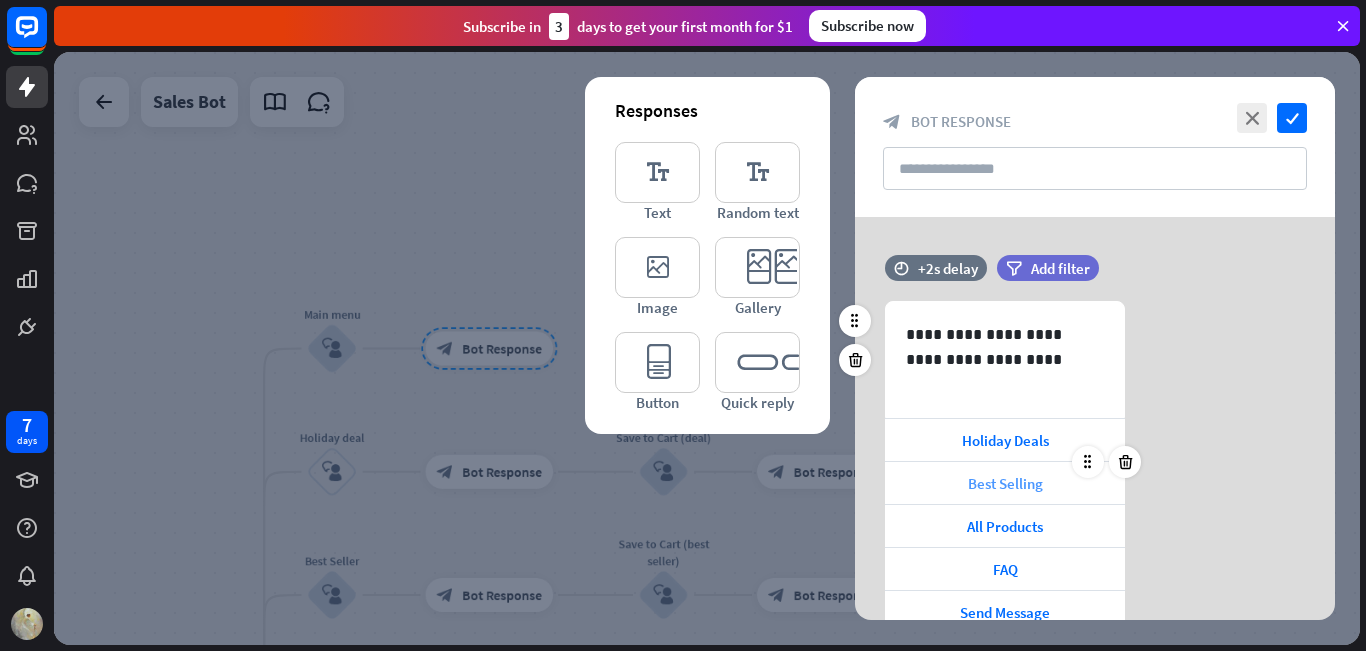 scroll, scrollTop: 83, scrollLeft: 0, axis: vertical 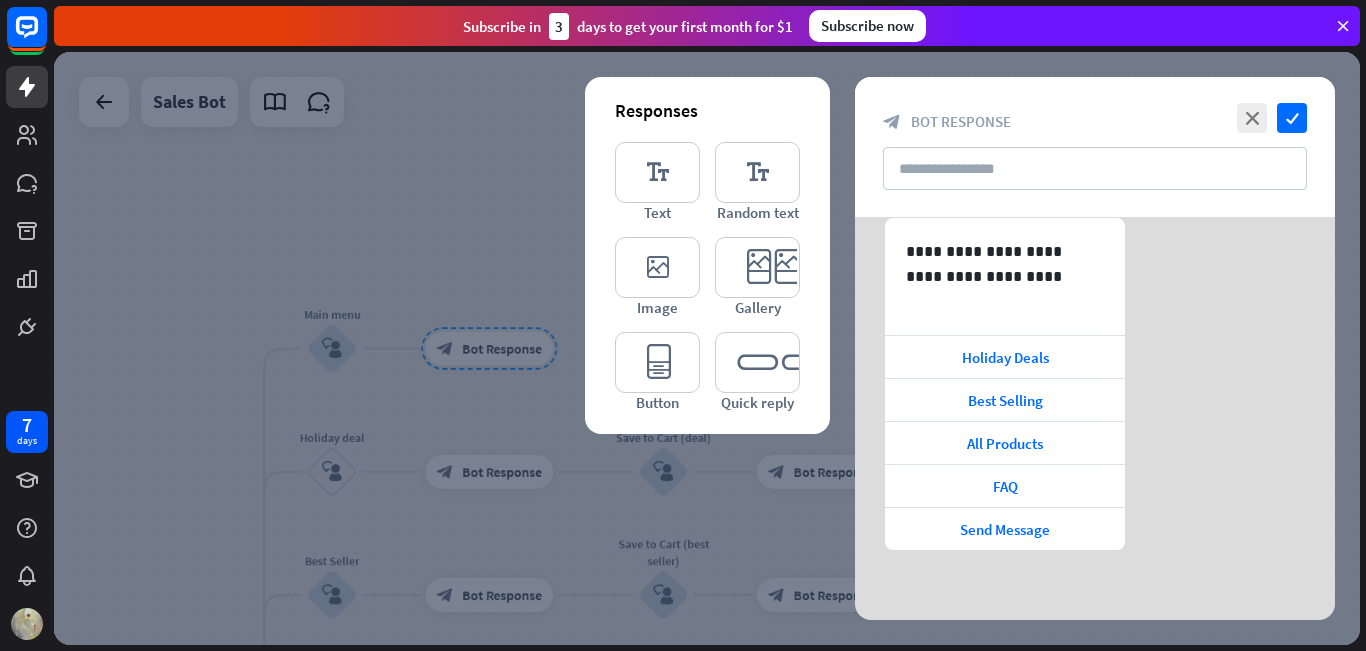 click at bounding box center (707, 348) 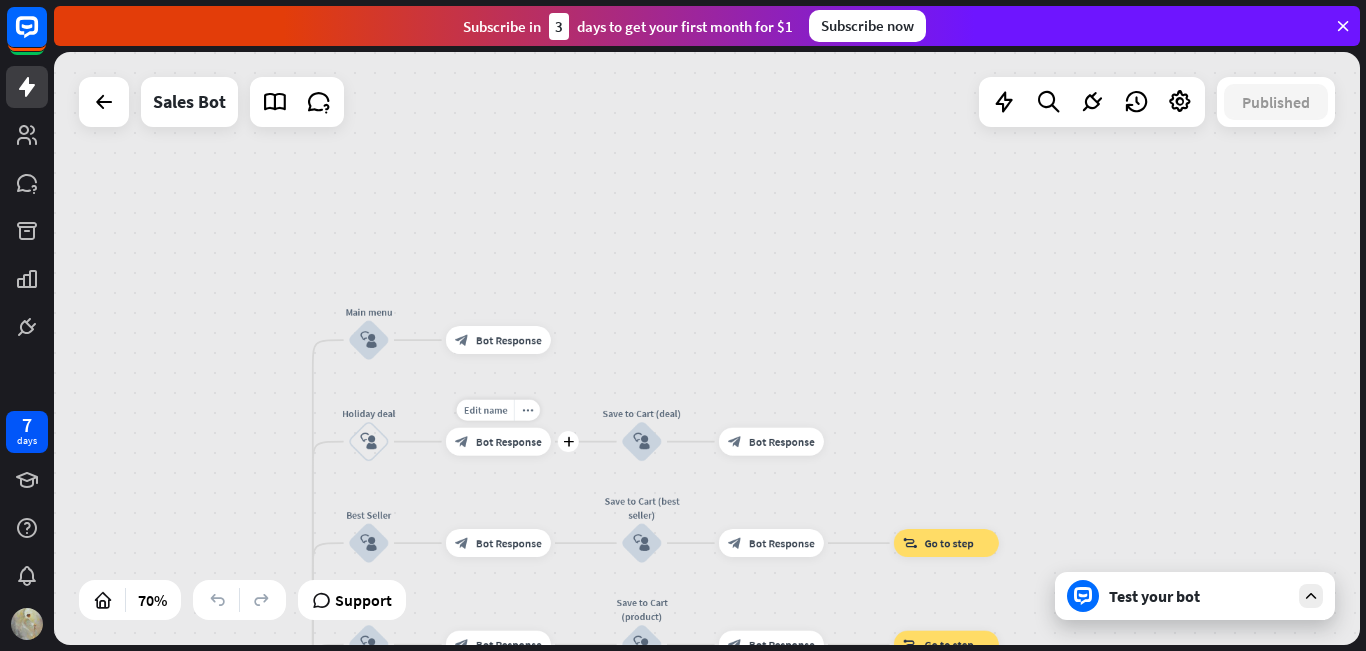 click on "Edit name   more_horiz         plus     block_bot_response   Bot Response" at bounding box center [498, 442] 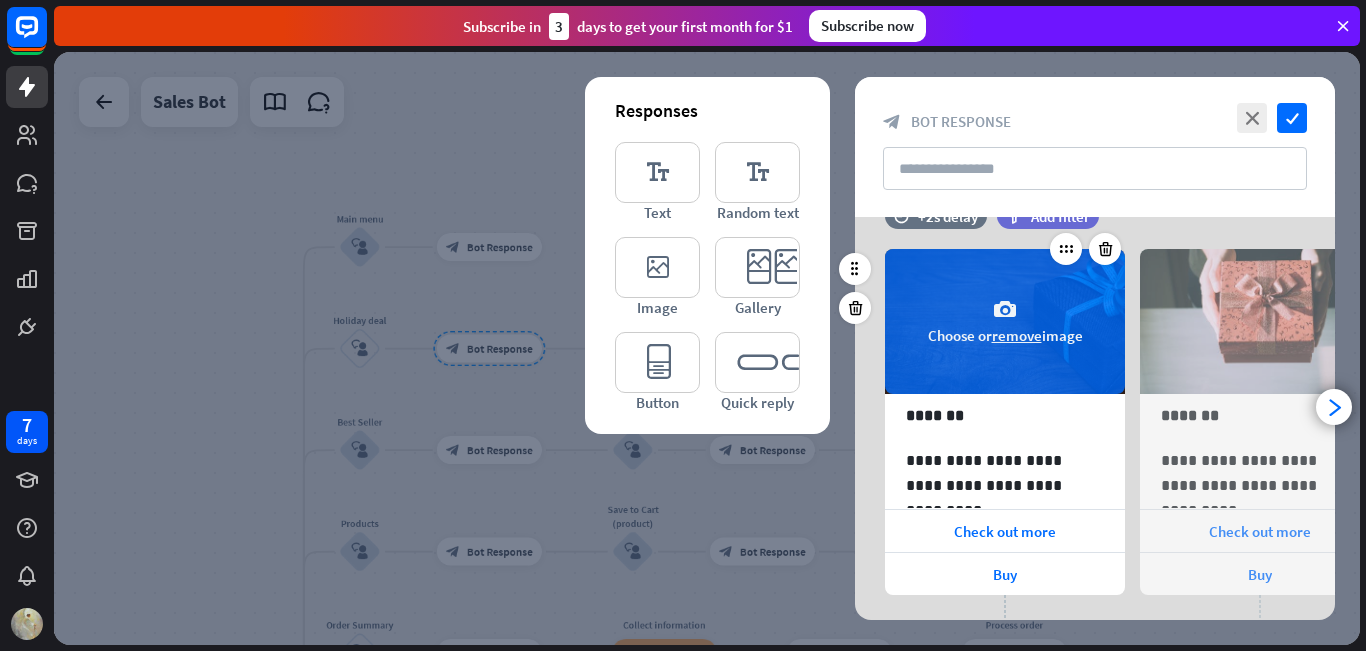scroll, scrollTop: 0, scrollLeft: 0, axis: both 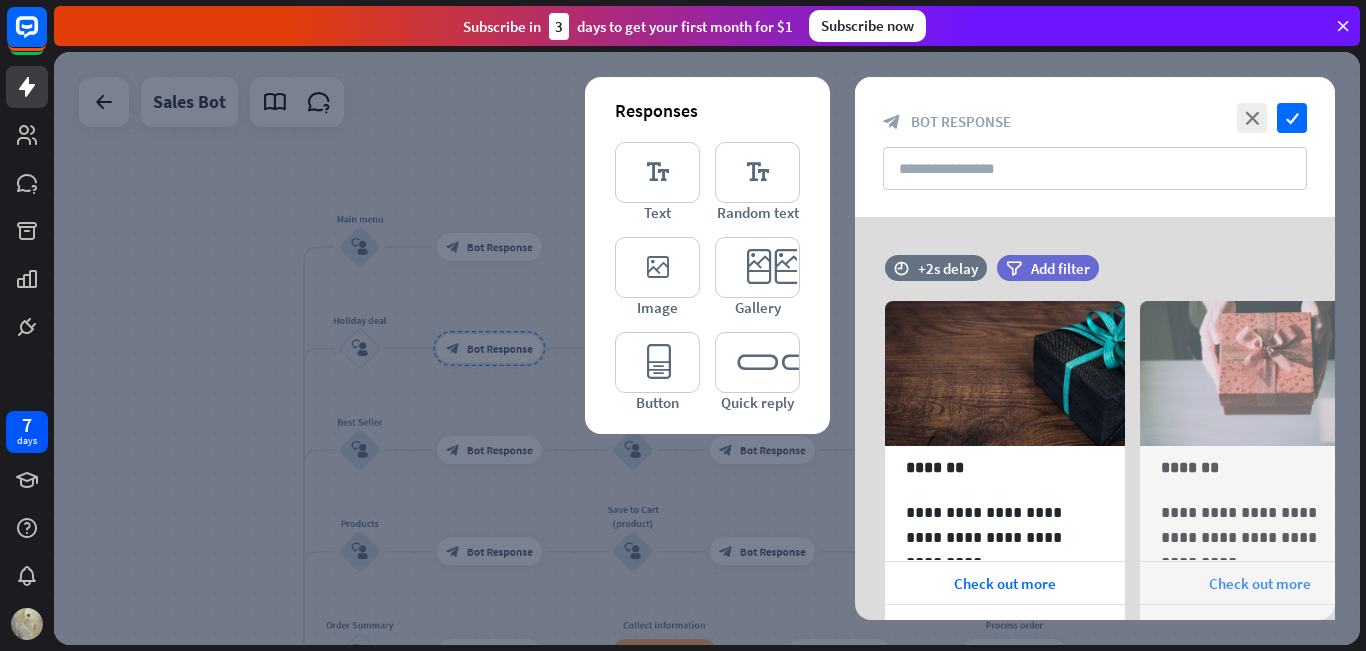 click at bounding box center [707, 348] 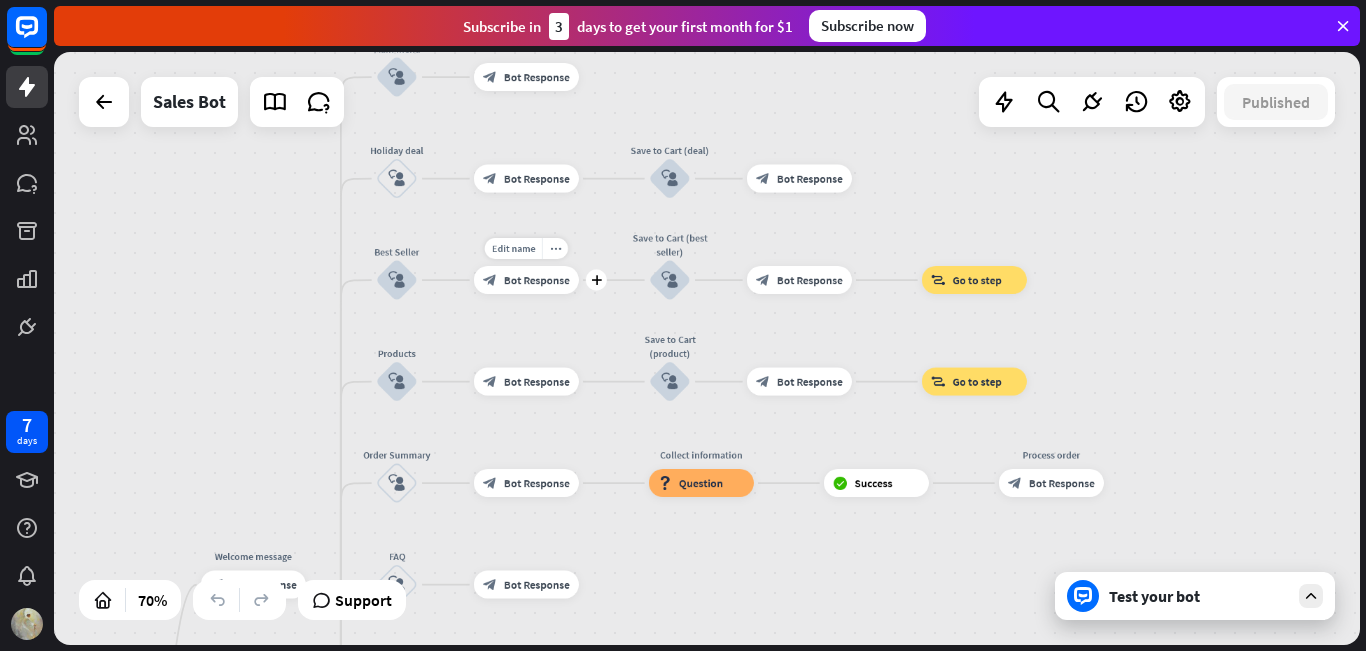 drag, startPoint x: 520, startPoint y: 435, endPoint x: 581, endPoint y: 289, distance: 158.23085 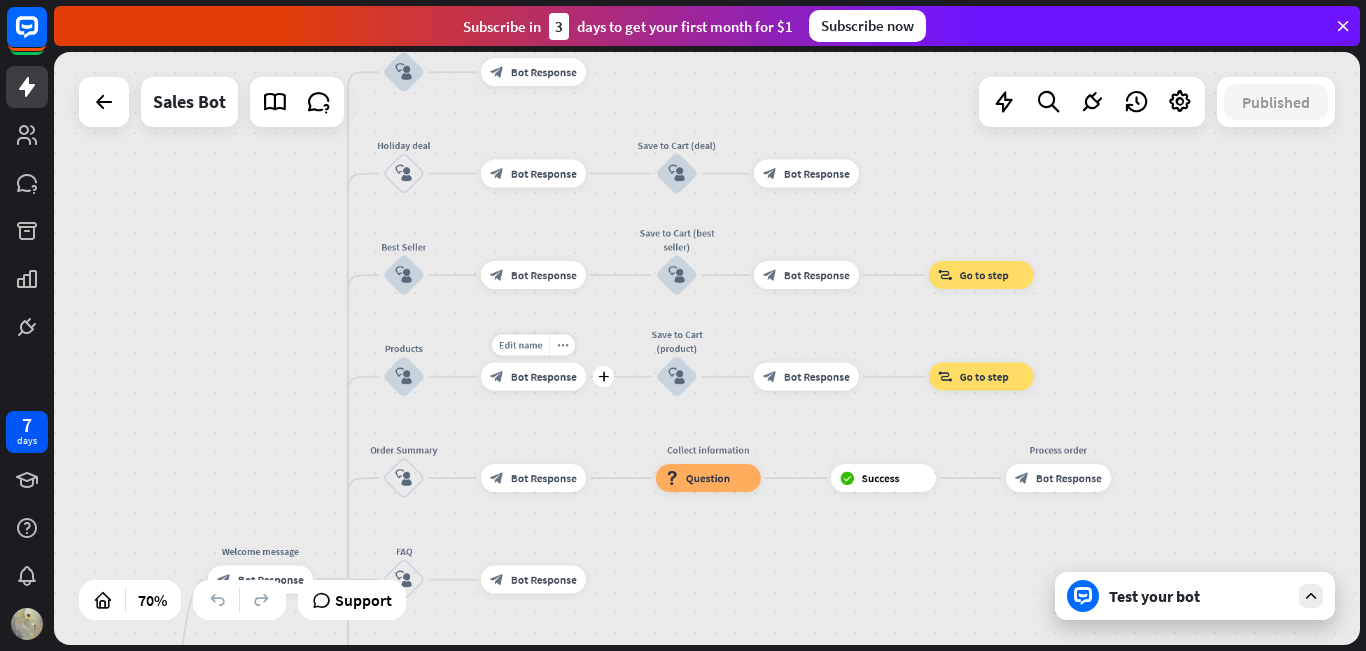 click on "Bot Response" at bounding box center [544, 377] 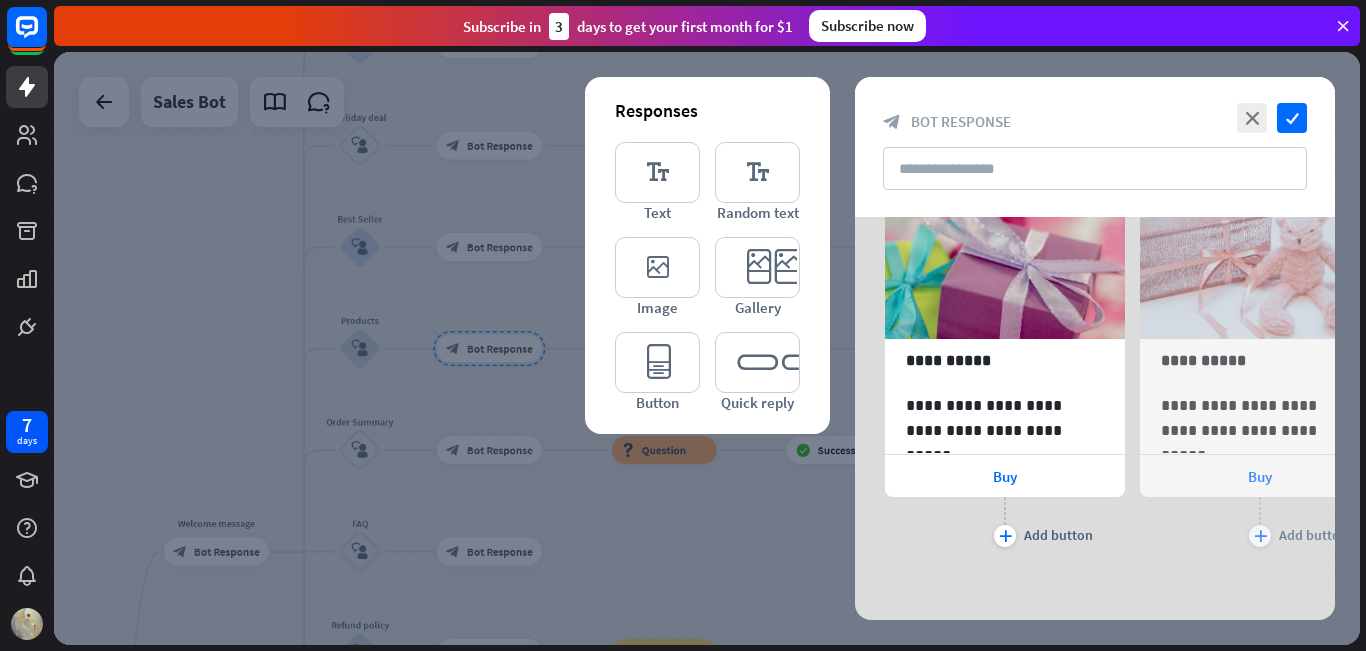 scroll, scrollTop: 109, scrollLeft: 0, axis: vertical 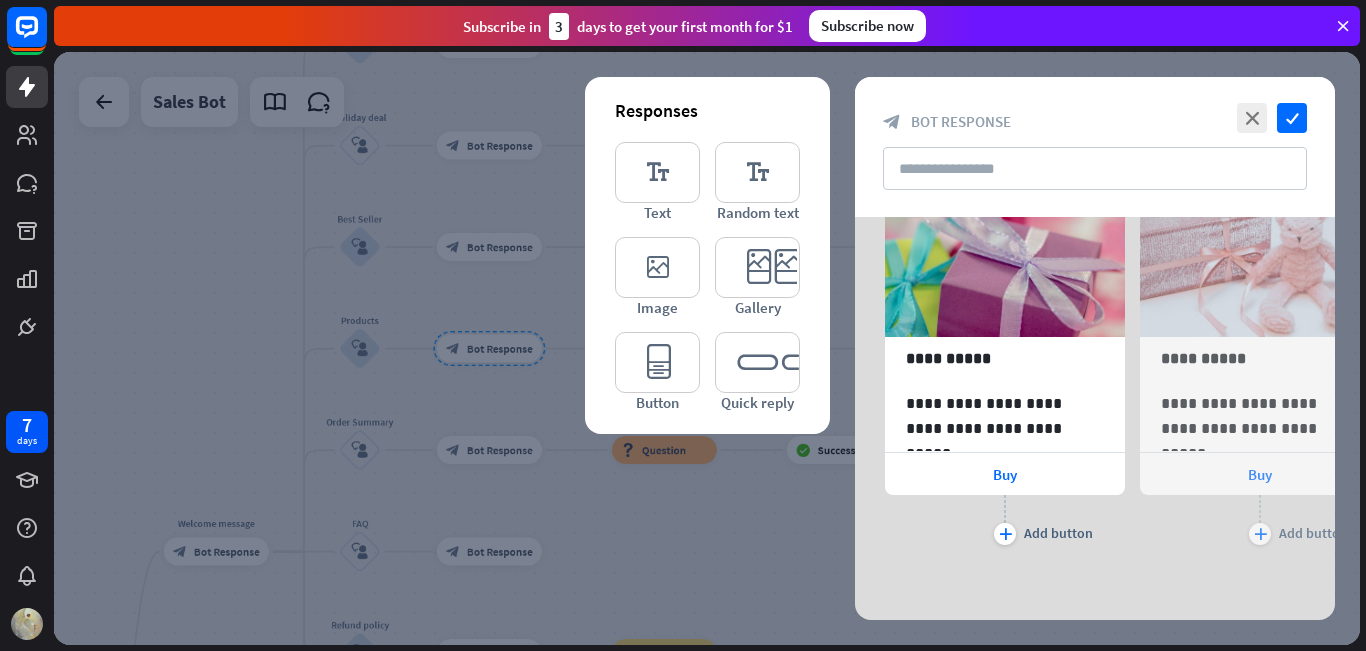 click at bounding box center [707, 348] 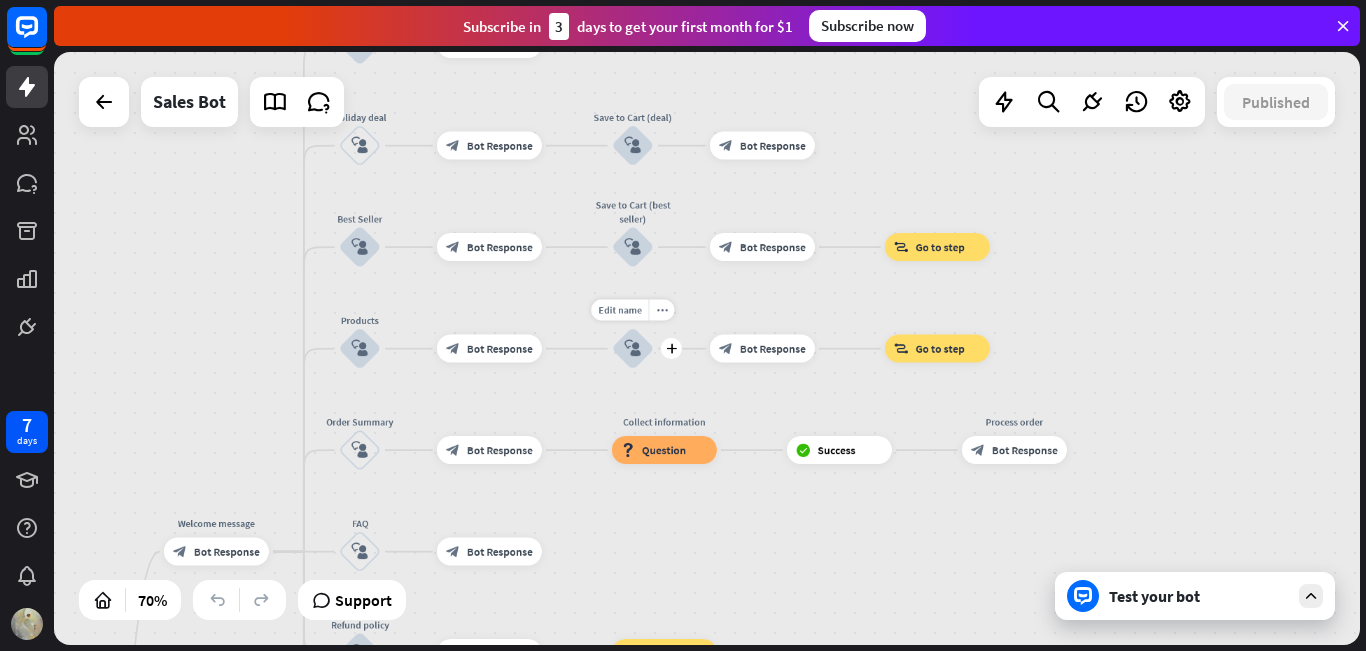click on "block_user_input" at bounding box center (632, 348) 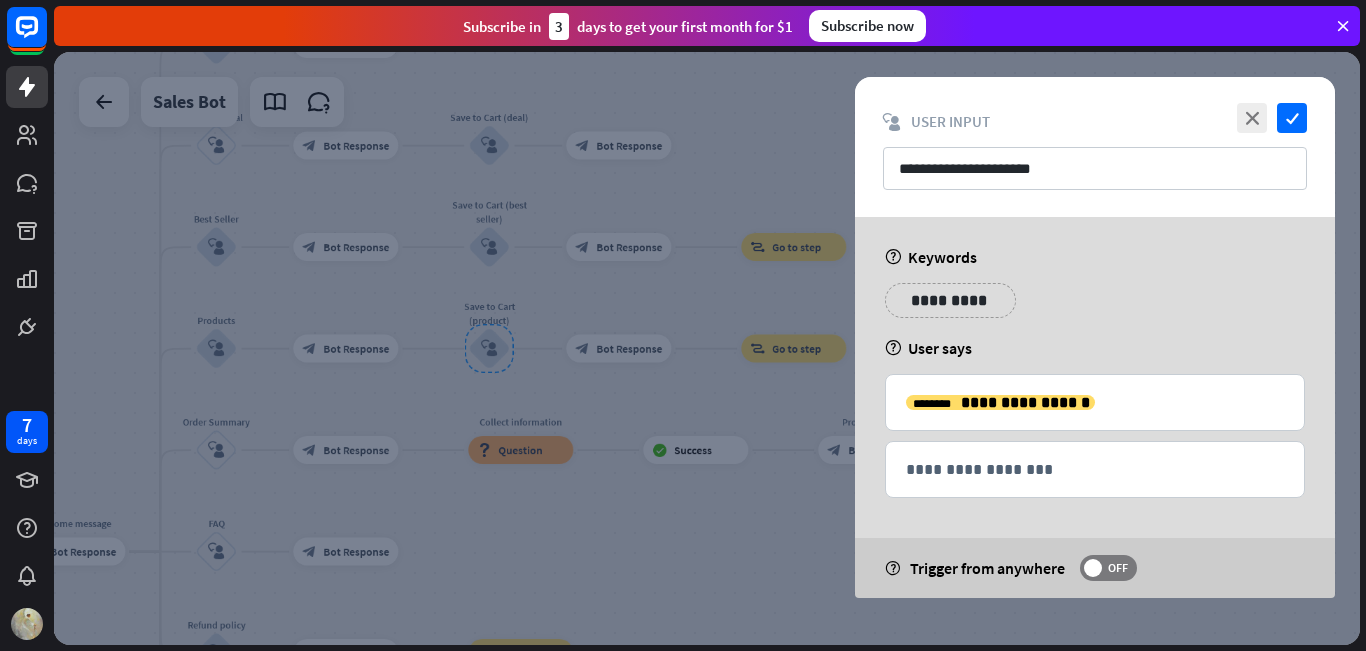 click on "**********" at bounding box center (950, 300) 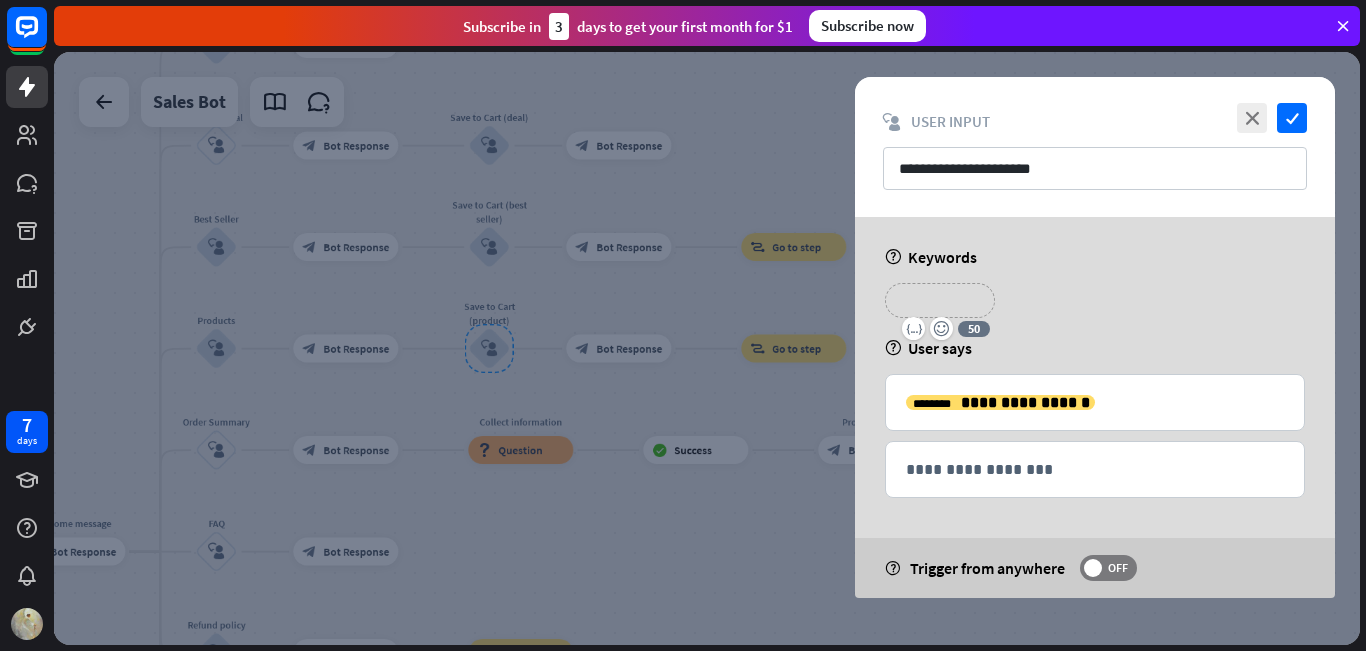 click at bounding box center [707, 348] 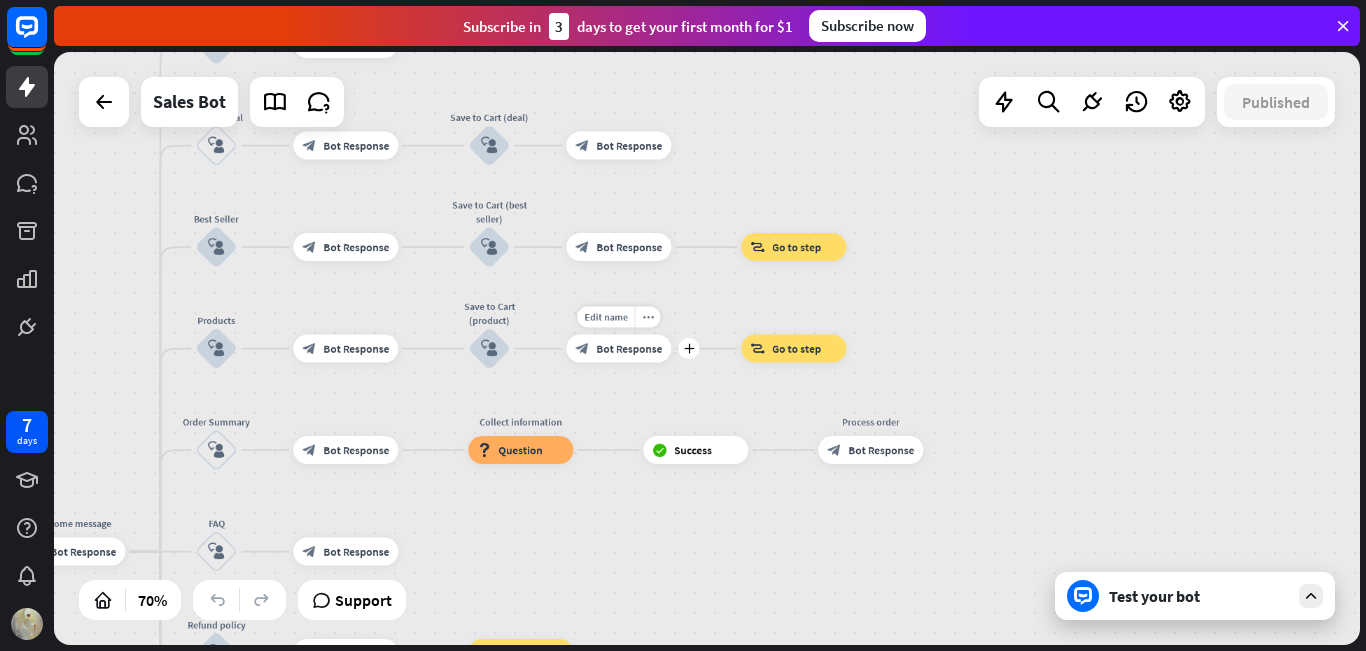 click on "block_bot_response   Bot Response" at bounding box center (618, 349) 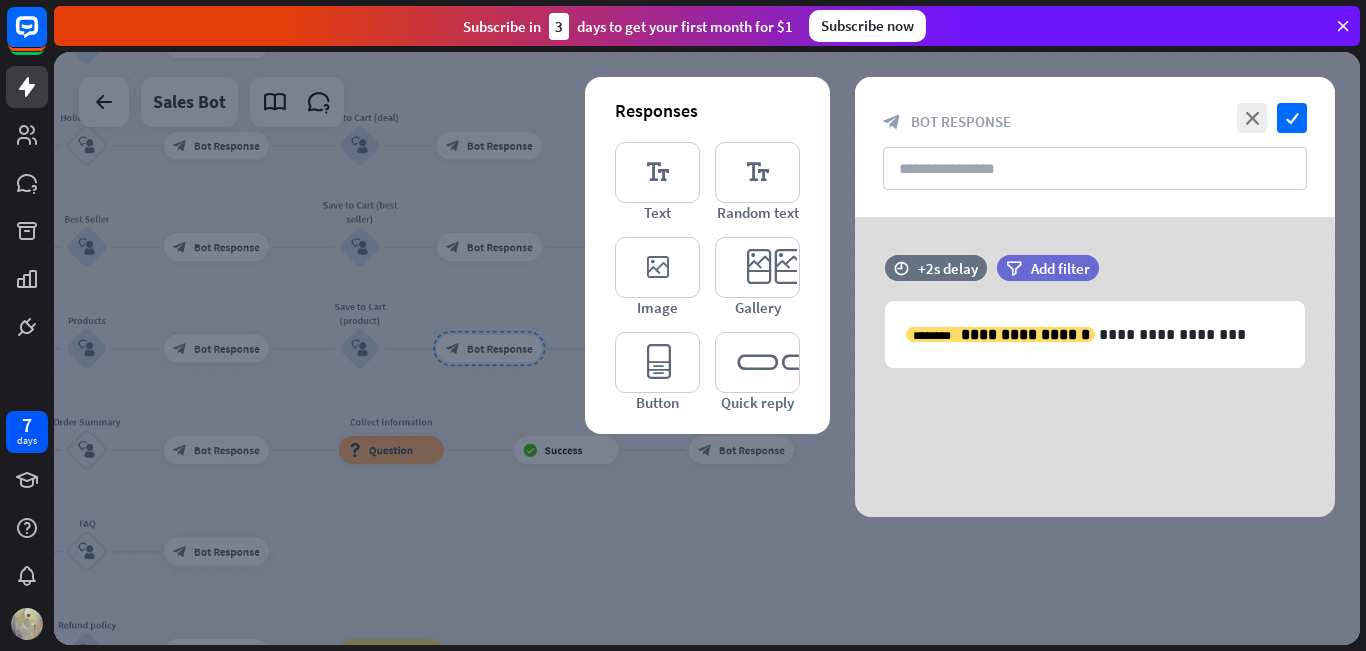 click at bounding box center [707, 348] 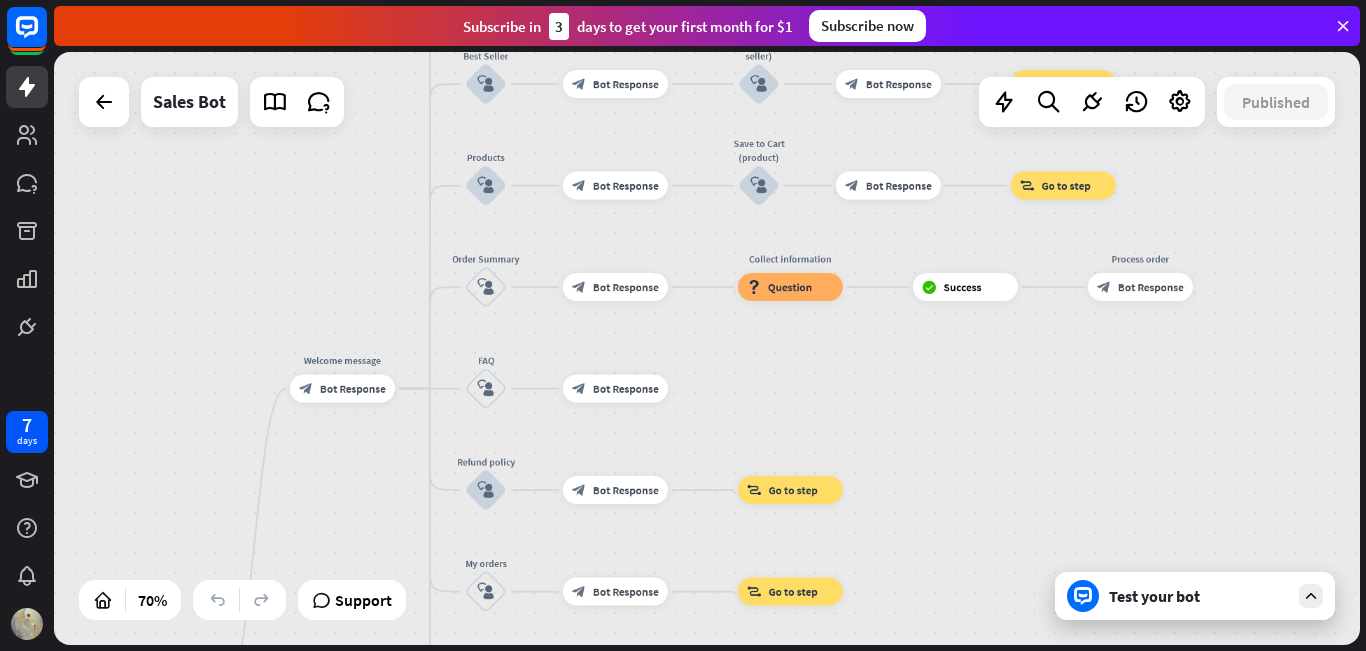 drag, startPoint x: 640, startPoint y: 398, endPoint x: 1033, endPoint y: 237, distance: 424.6999 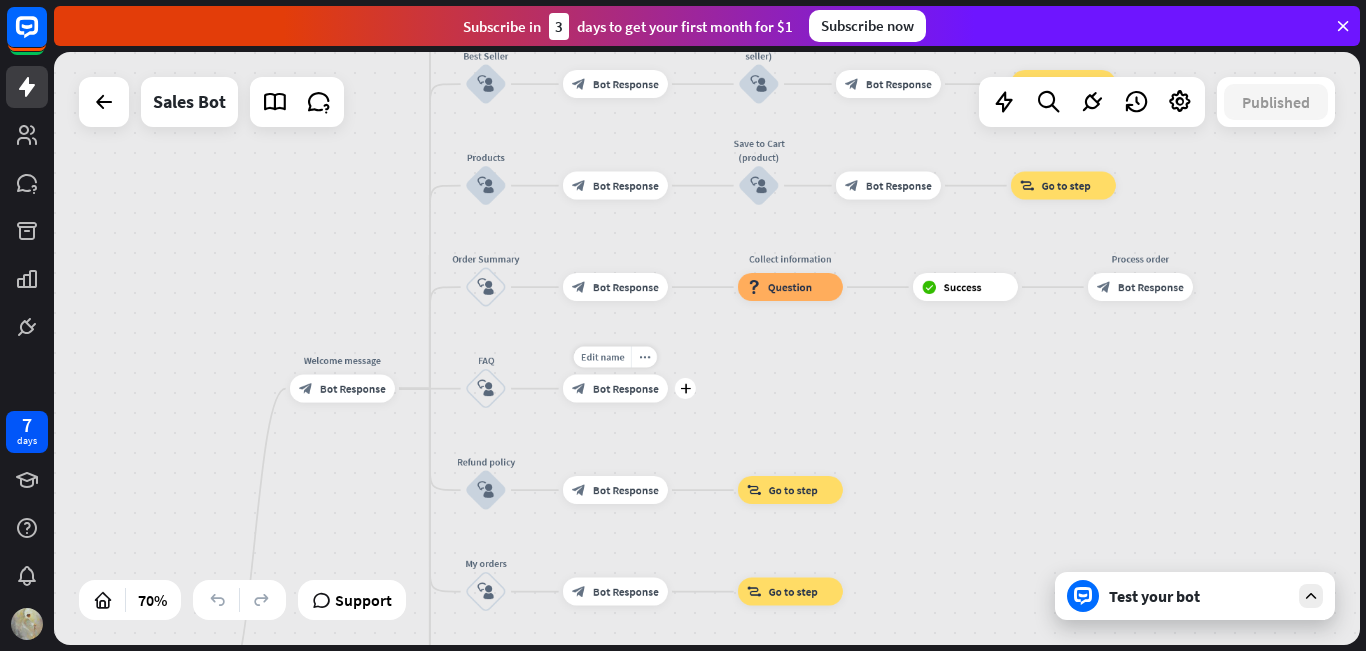 click on "Edit name   more_horiz         plus     block_bot_response   Bot Response" at bounding box center [615, 389] 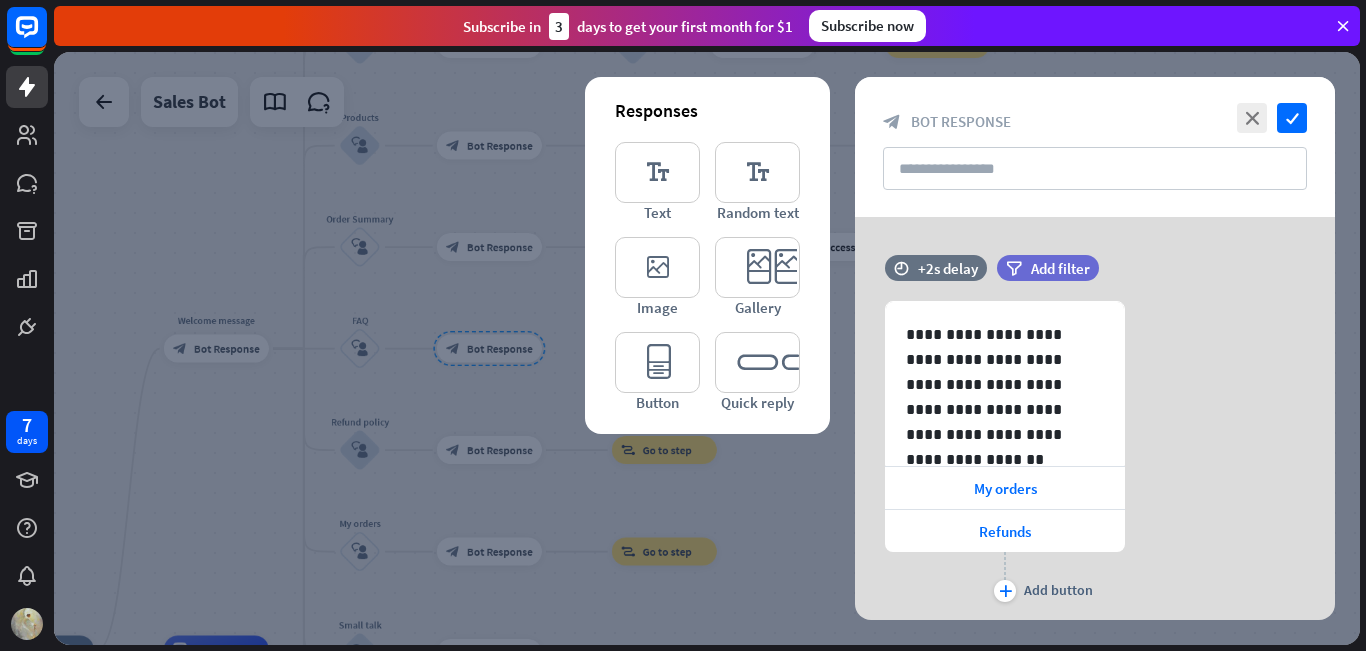 click at bounding box center [707, 348] 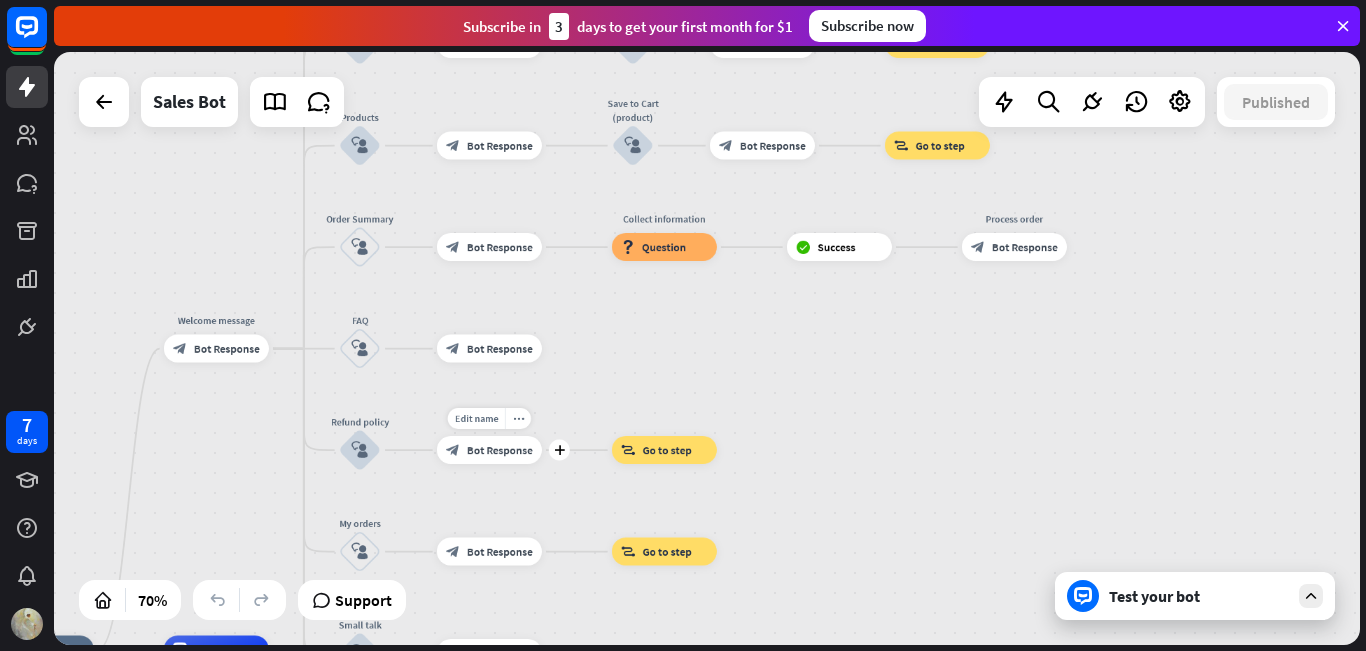 click on "block_bot_response   Bot Response" at bounding box center (489, 450) 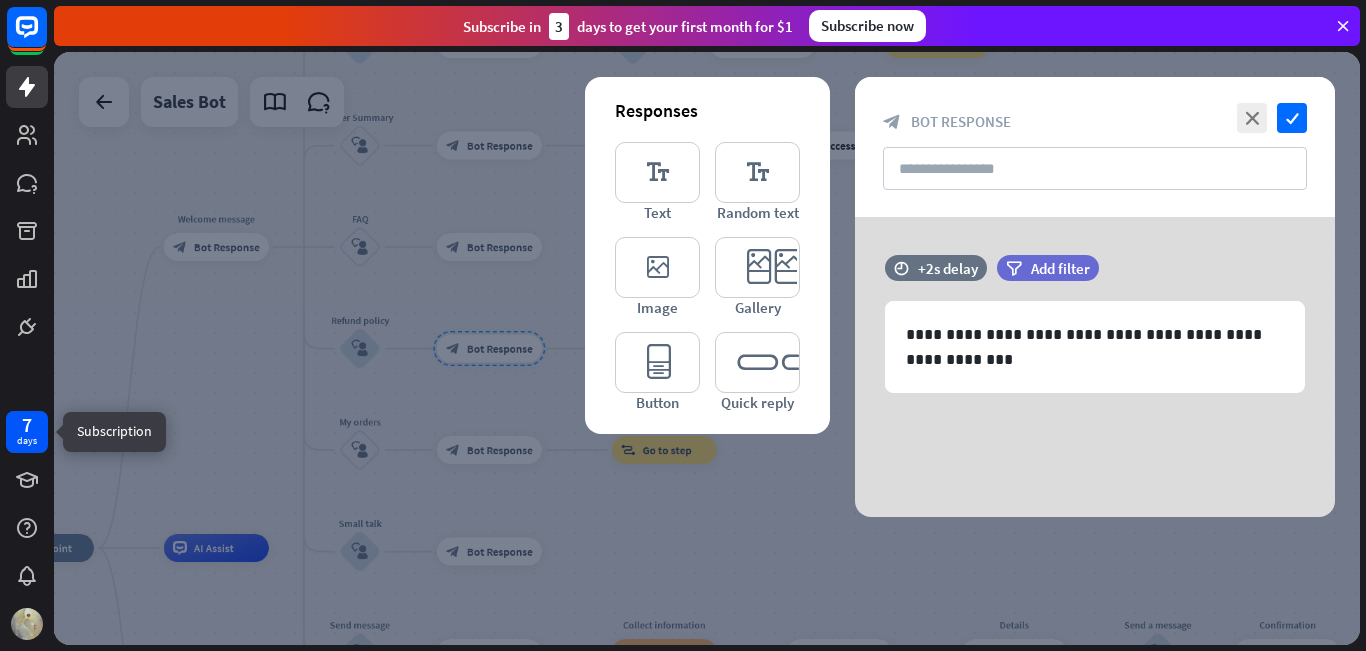 click on "days" at bounding box center (27, 441) 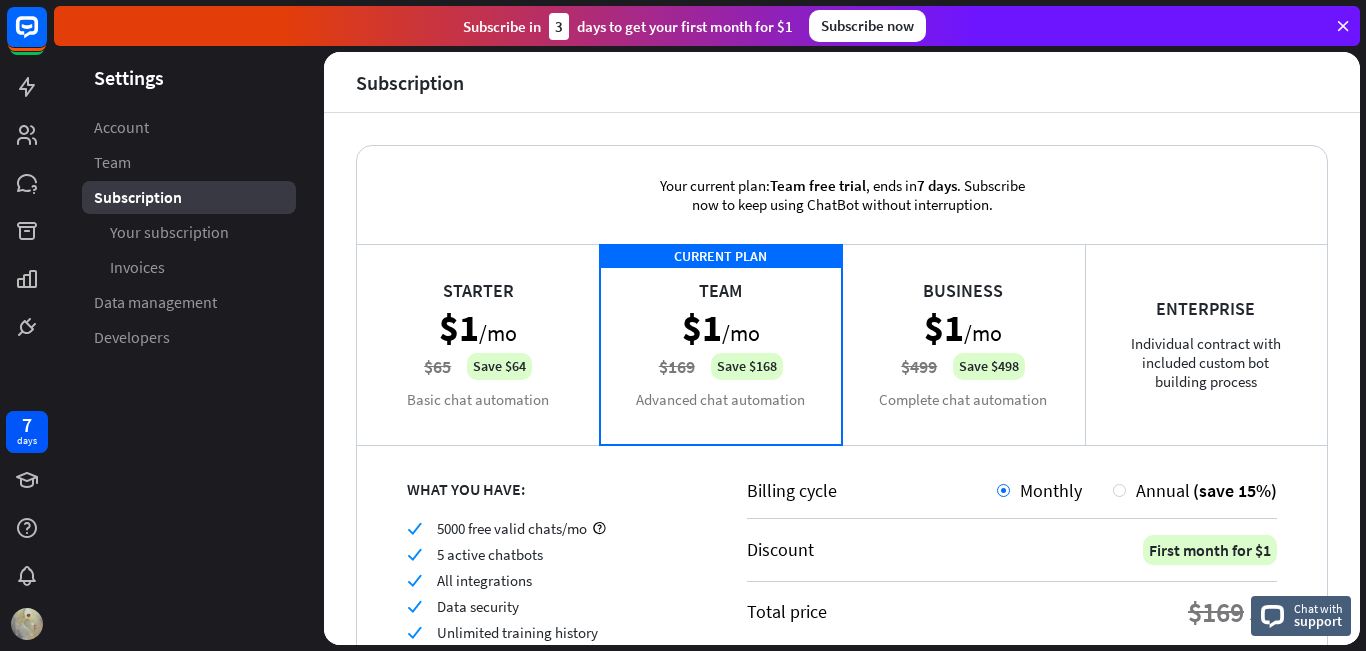 click at bounding box center [1343, 26] 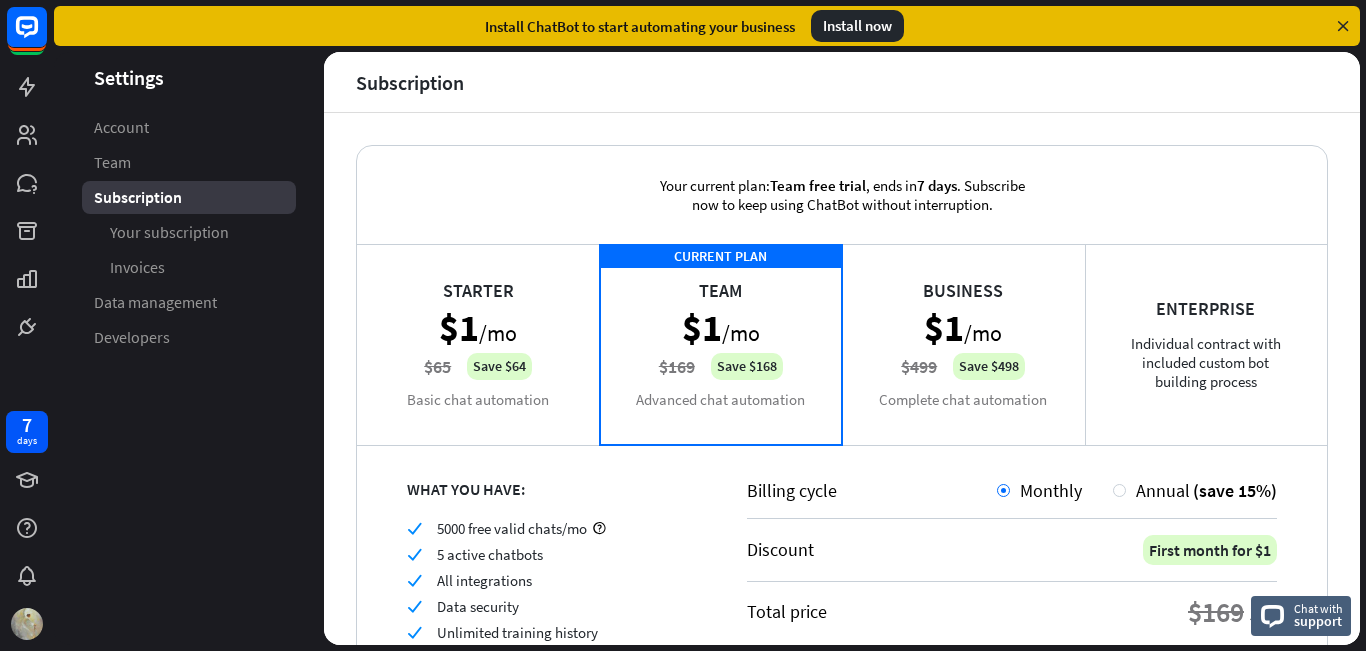 click on "Settings
Account
Team
Subscription
Your subscription
Invoices
Data management
Developers" at bounding box center (189, 348) 